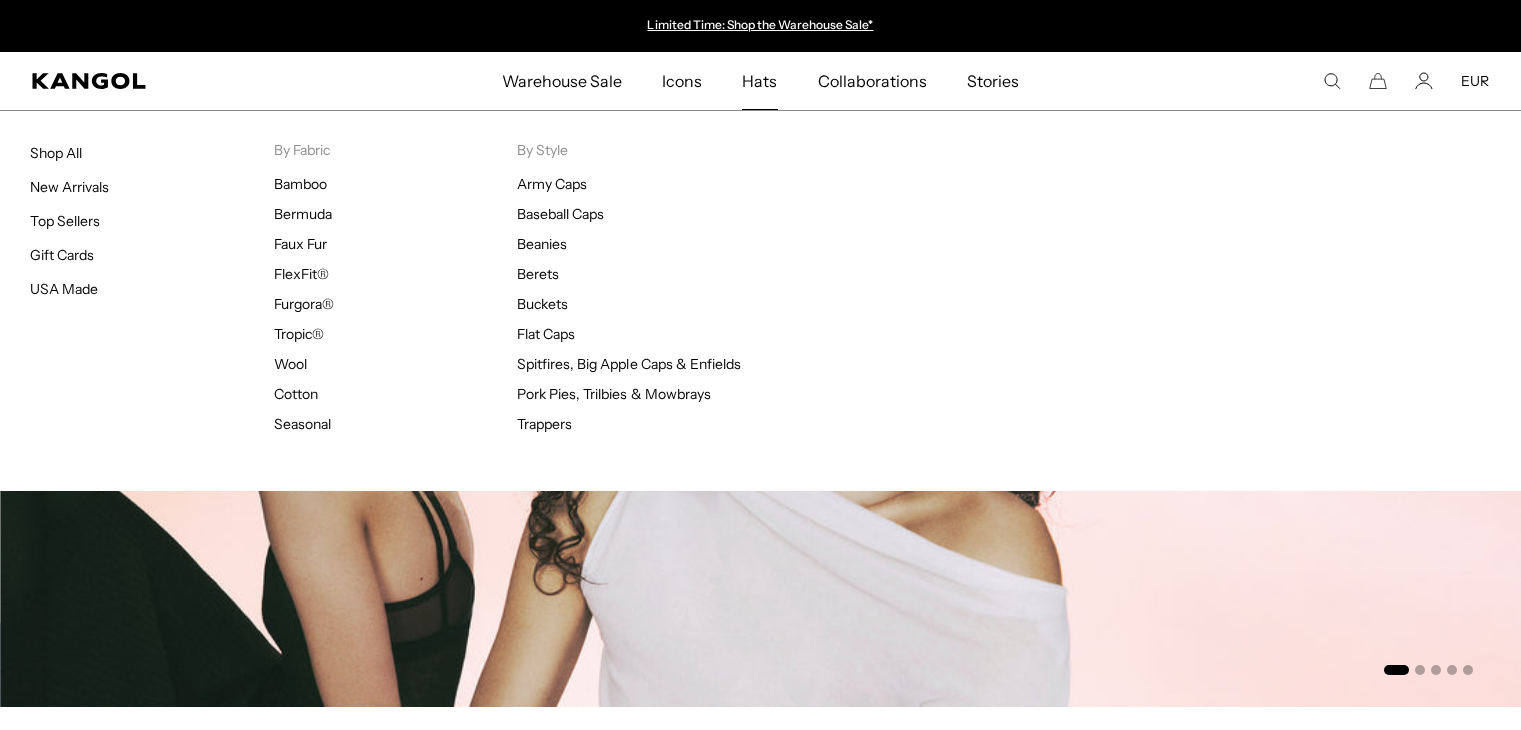 click on "Hats" at bounding box center (759, 81) 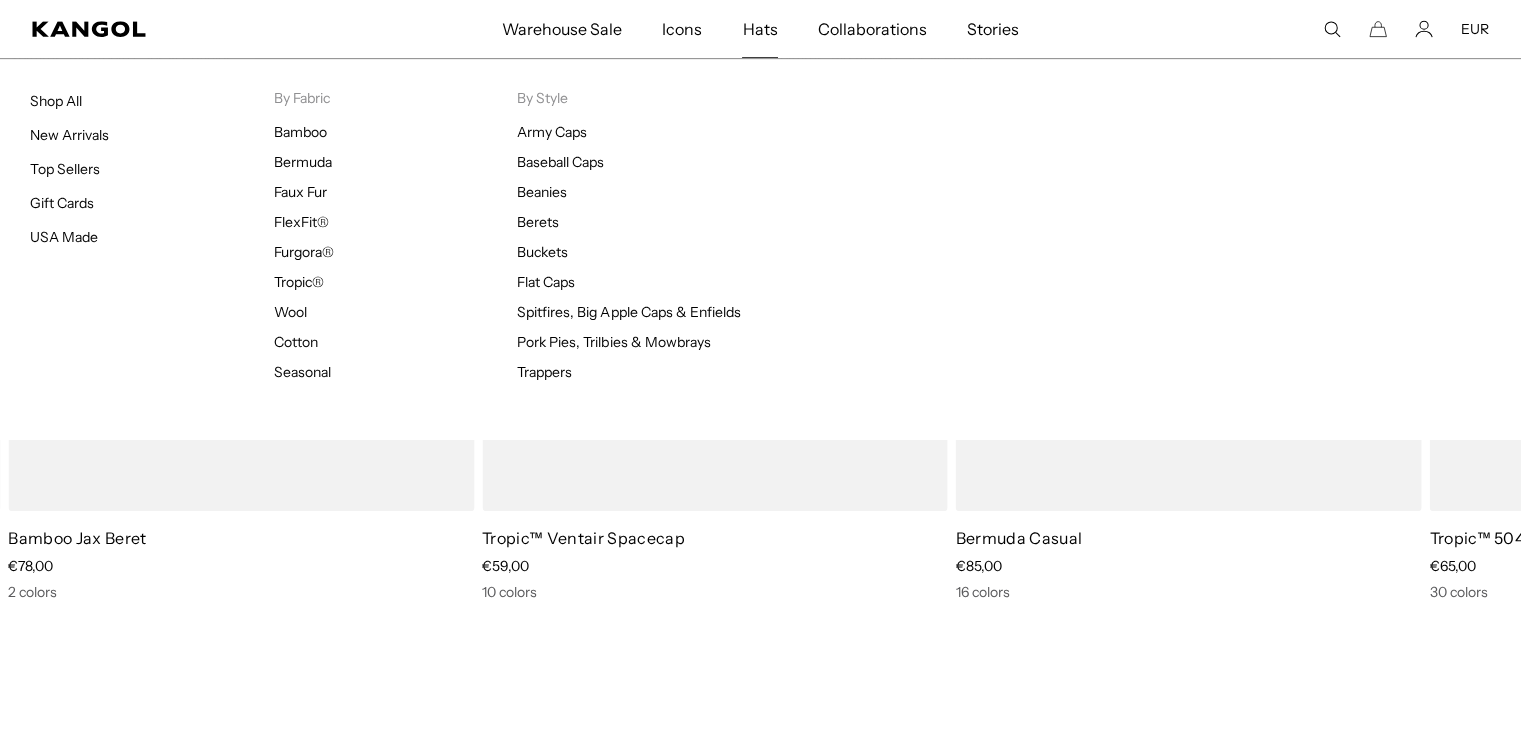 scroll, scrollTop: 1000, scrollLeft: 0, axis: vertical 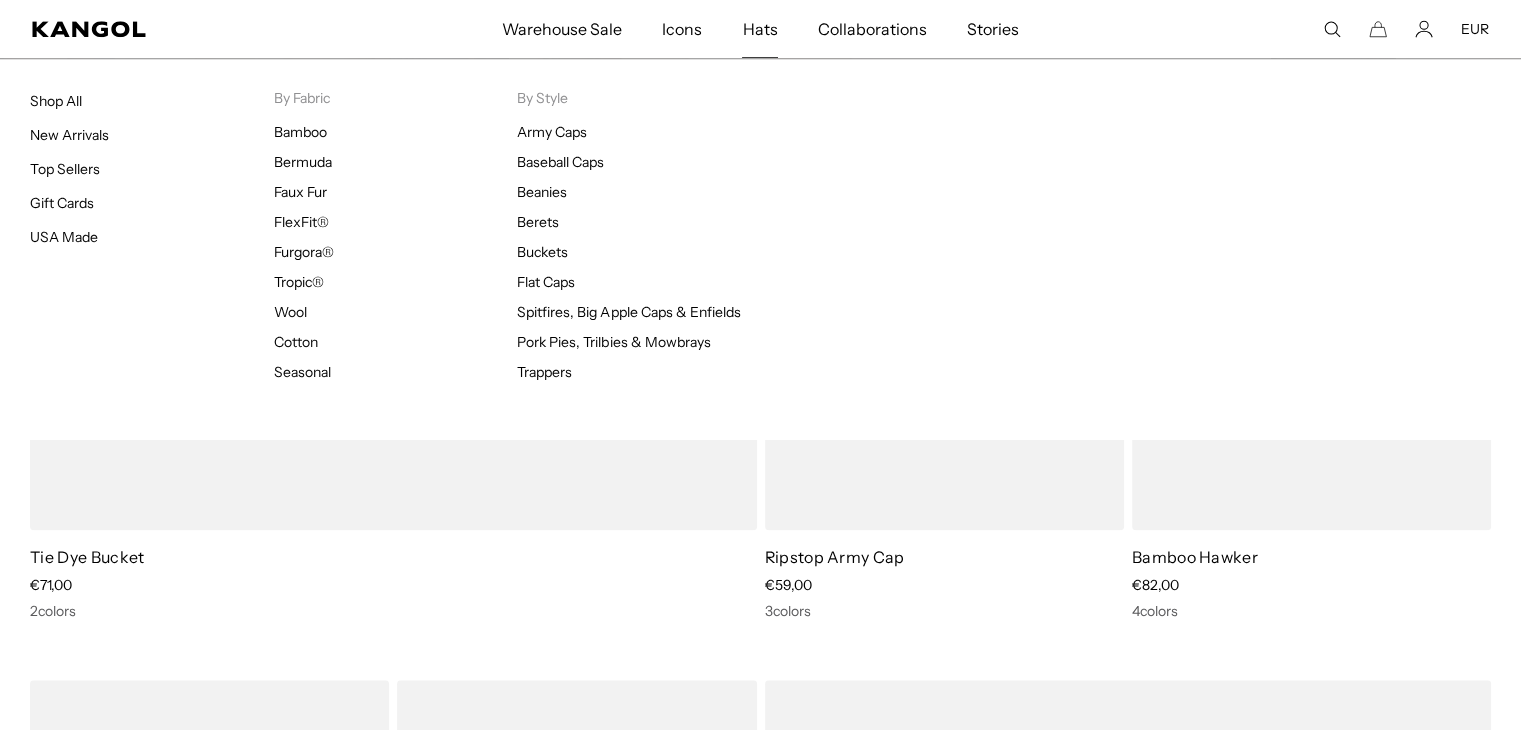 click on "Hats" at bounding box center [759, 29] 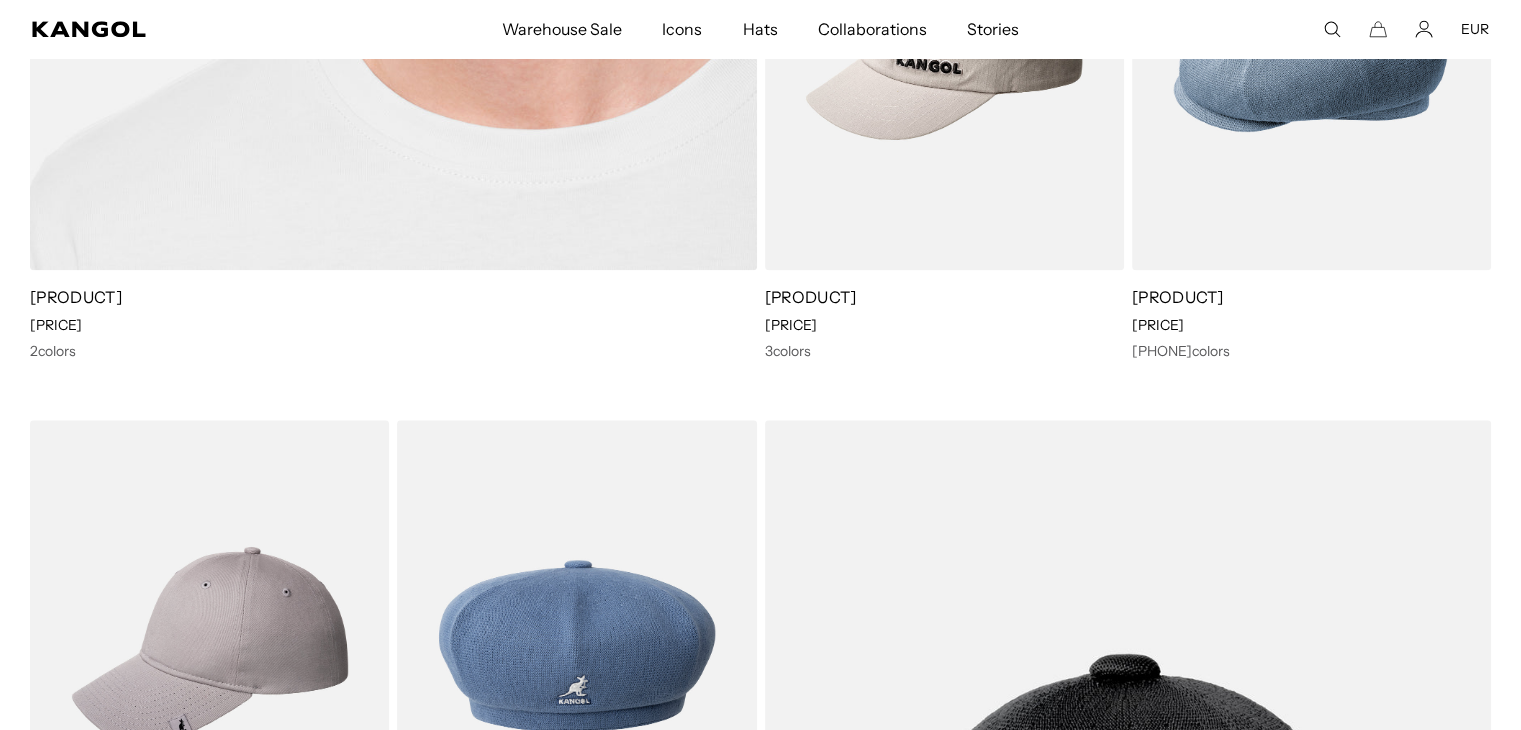 scroll, scrollTop: 2324, scrollLeft: 0, axis: vertical 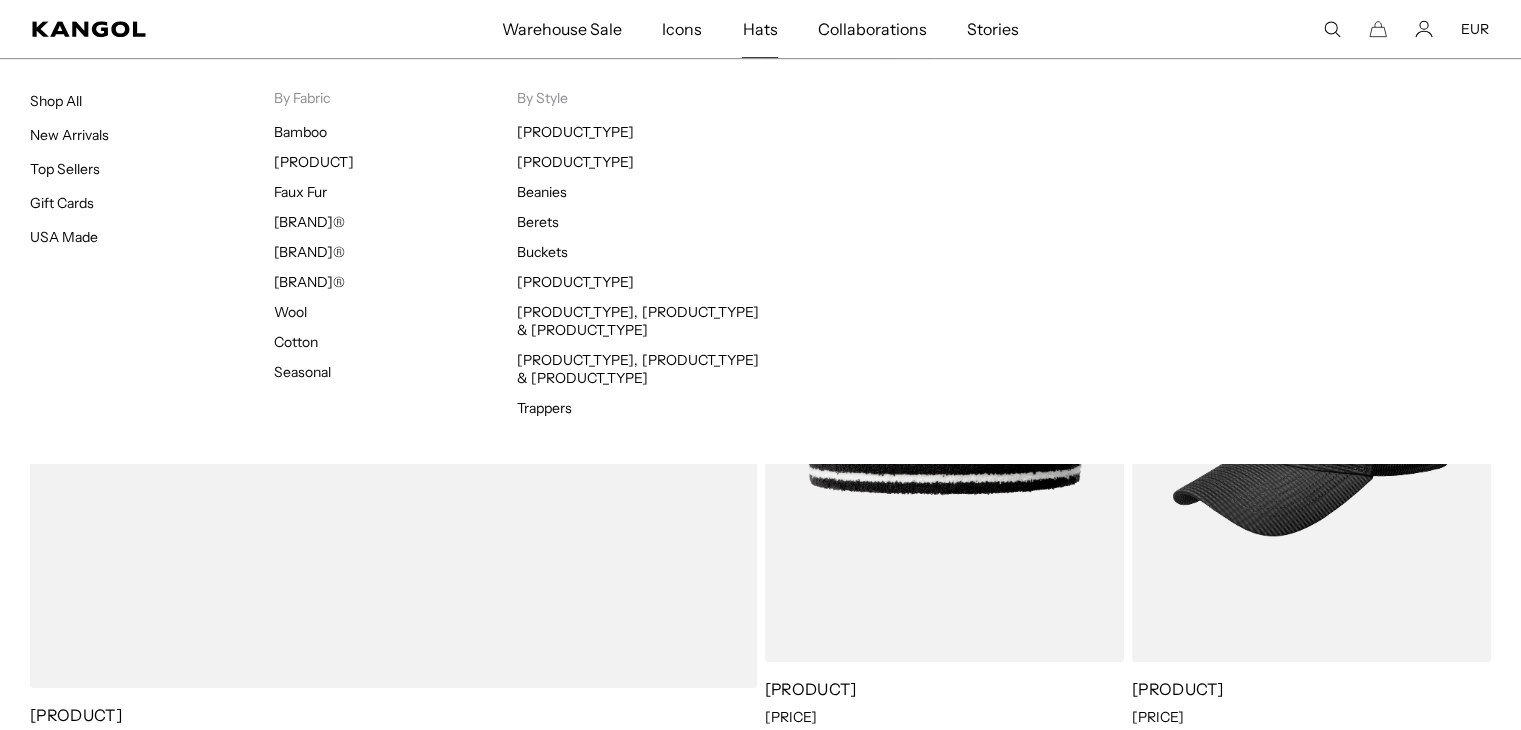 click on "Hats" at bounding box center [759, 29] 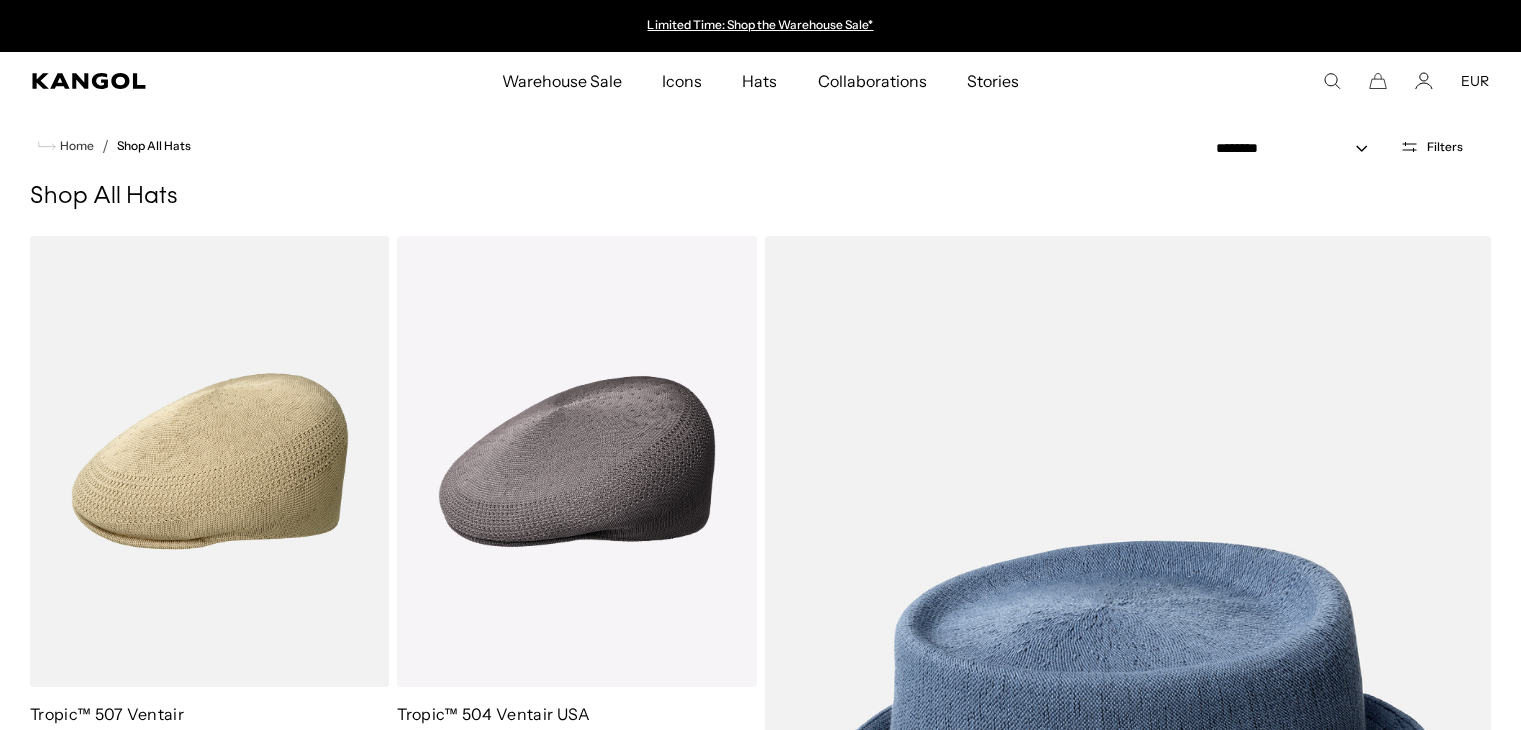 scroll, scrollTop: 0, scrollLeft: 0, axis: both 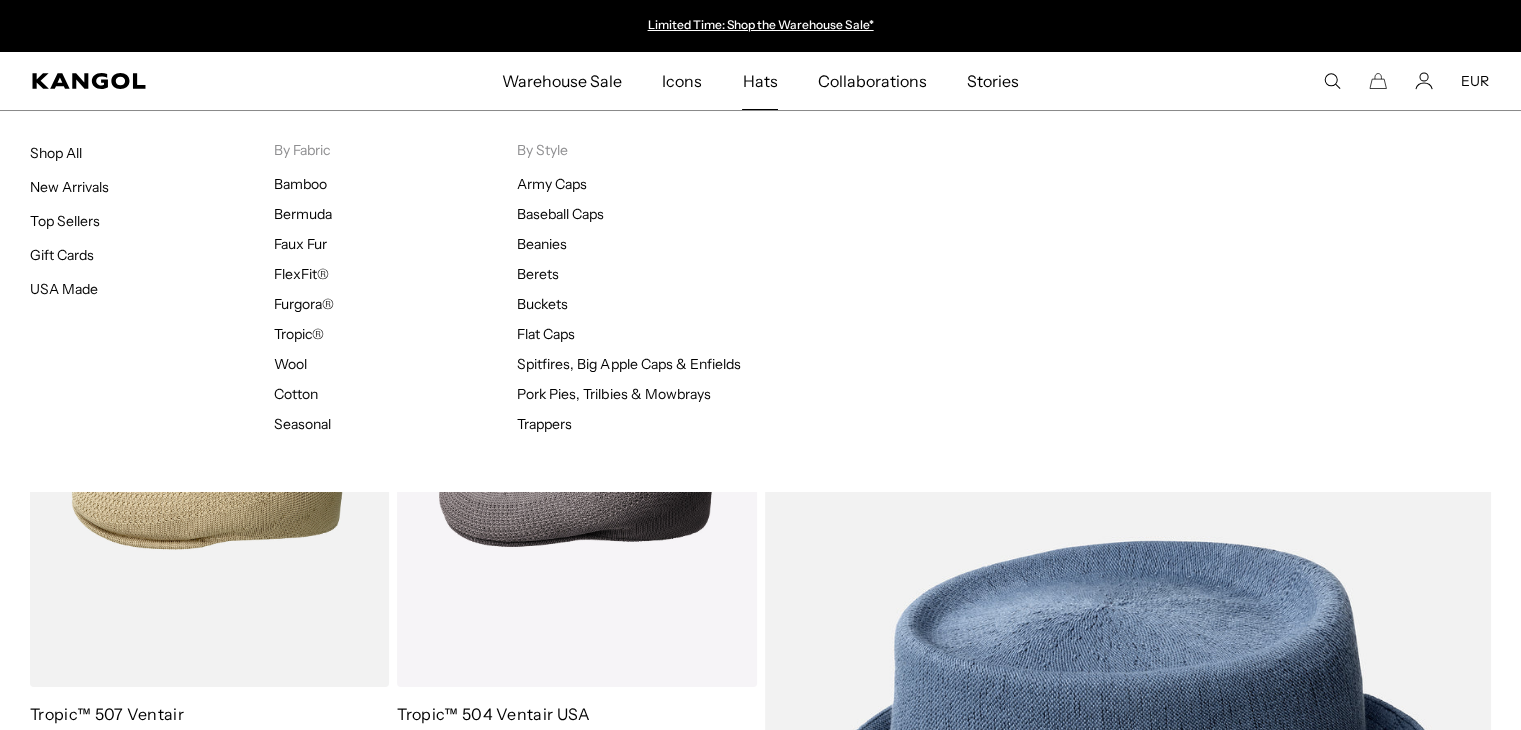 click on "Hats
Shop All
New Arrivals
Top Sellers
Gift Cards
USA Made
By Fabric
Bamboo
Bermuda
Faux Fur
FlexFit®
Furgora®
Tropic®
Wool
Cotton
Seasonal
By Style
Army Caps" at bounding box center (760, 176) 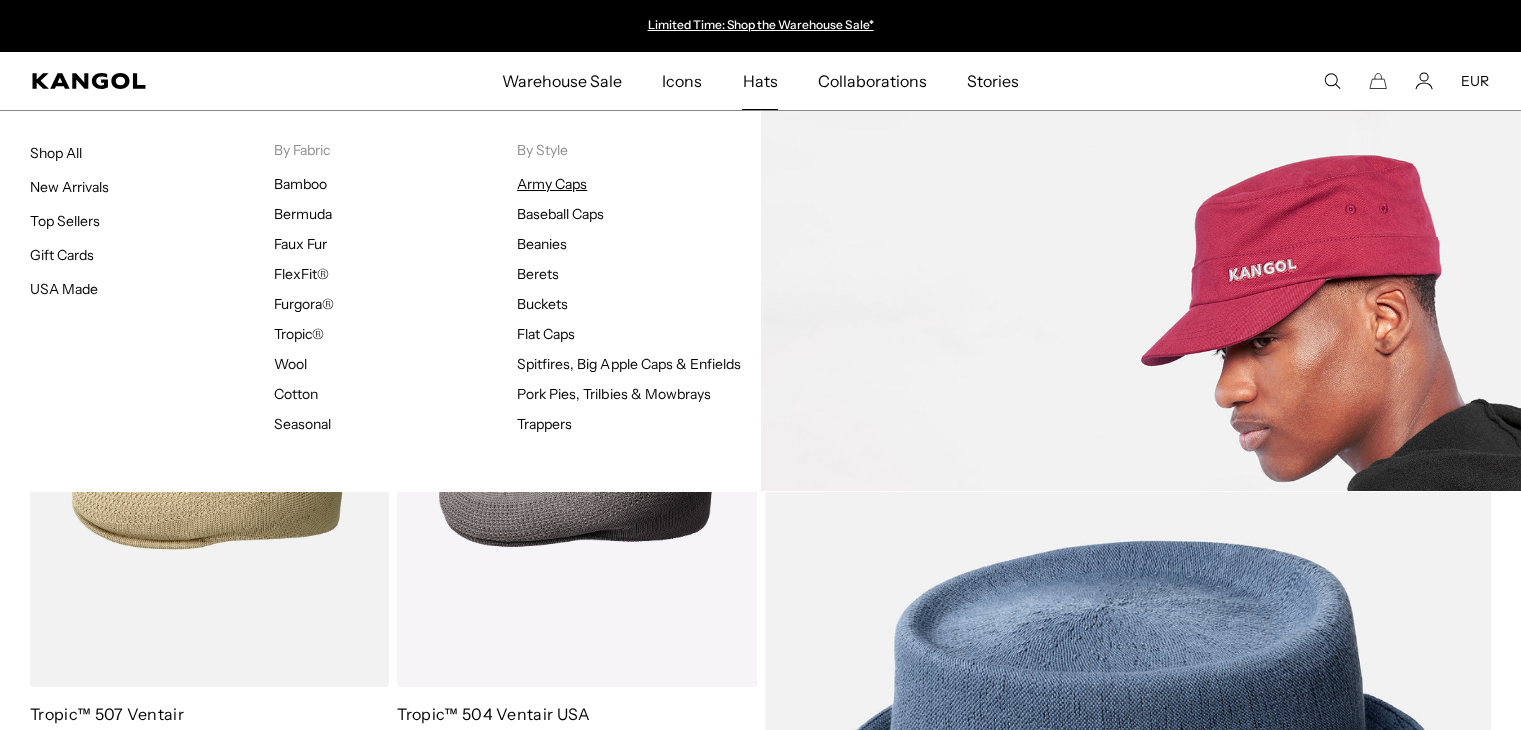 click on "Army Caps" at bounding box center (552, 184) 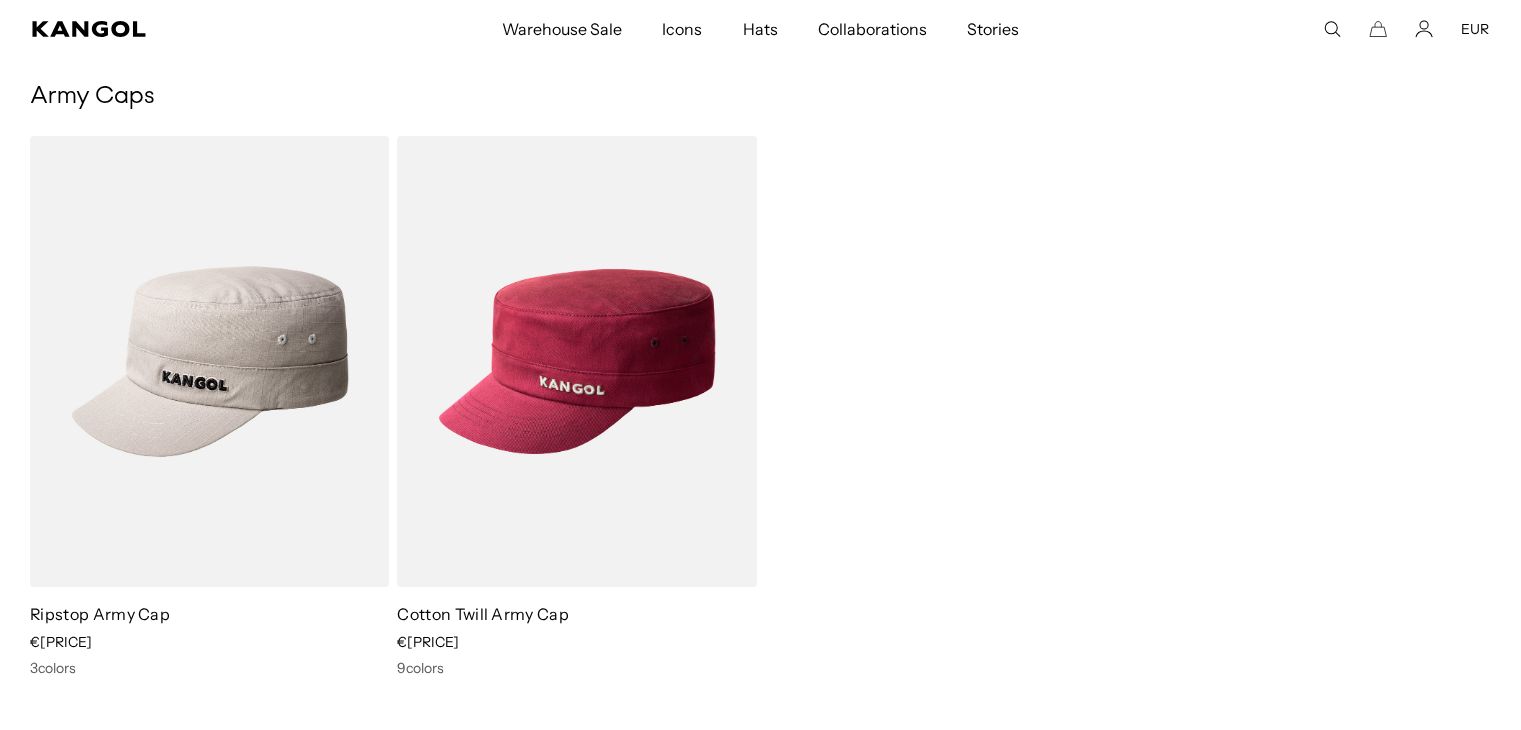 scroll, scrollTop: 0, scrollLeft: 0, axis: both 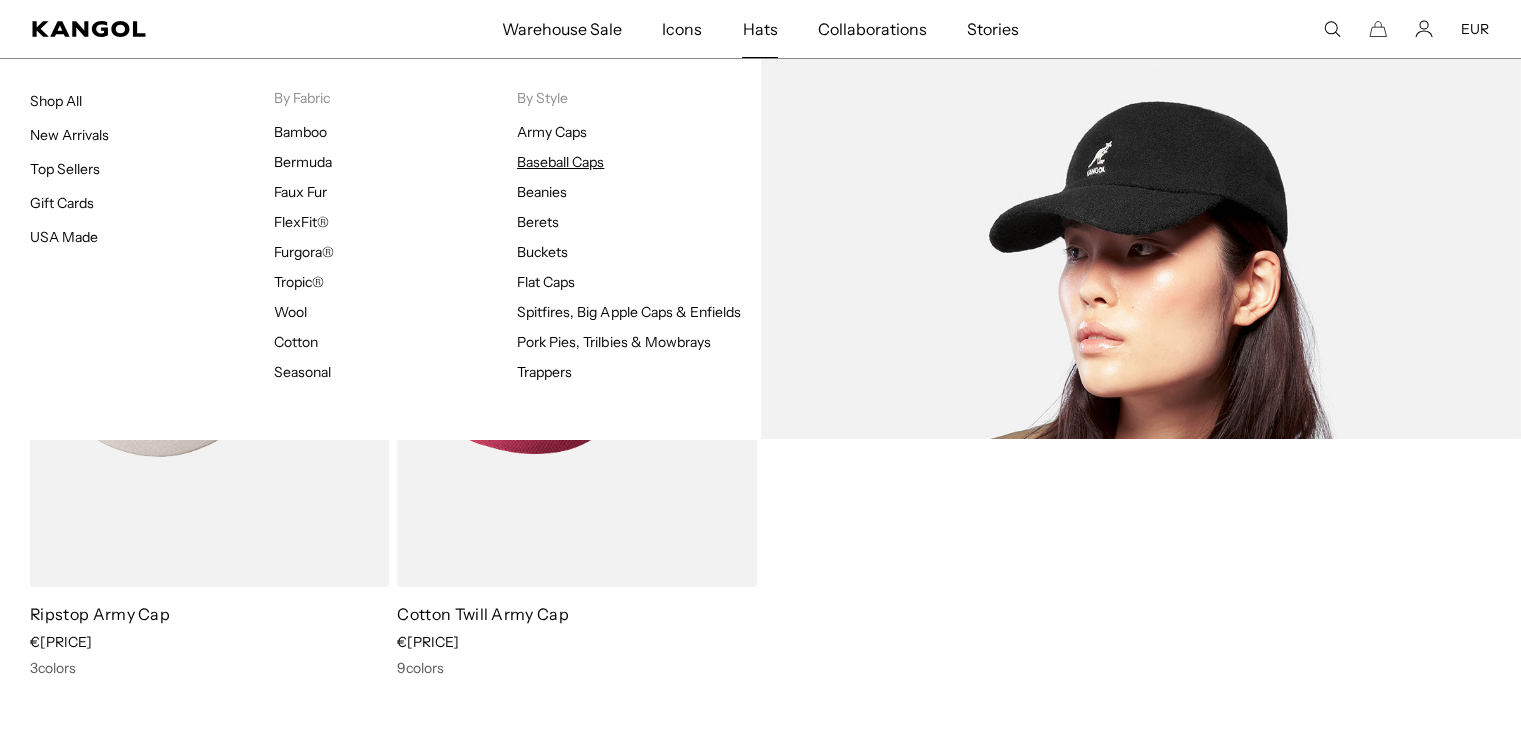 click on "Baseball Caps" at bounding box center [560, 162] 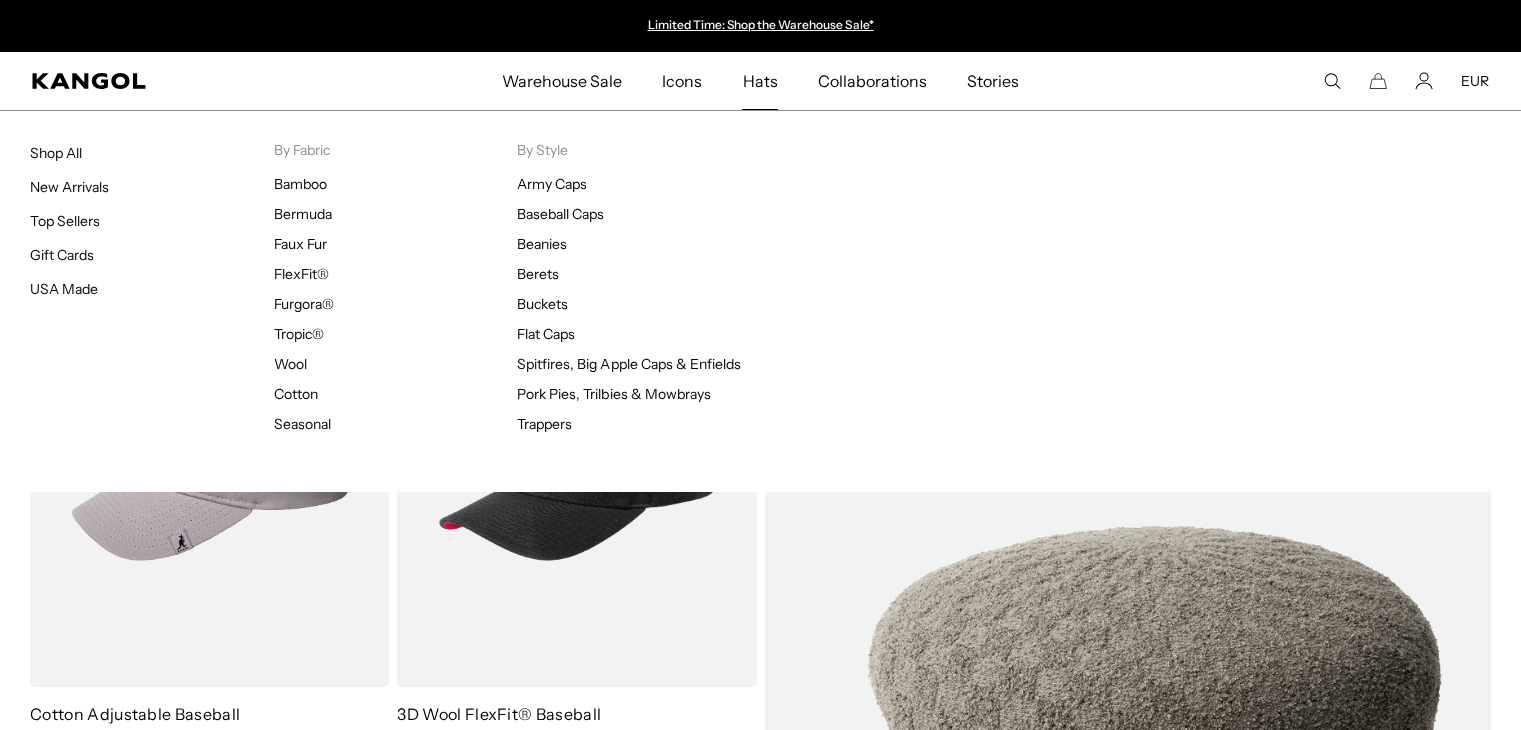 scroll, scrollTop: 0, scrollLeft: 0, axis: both 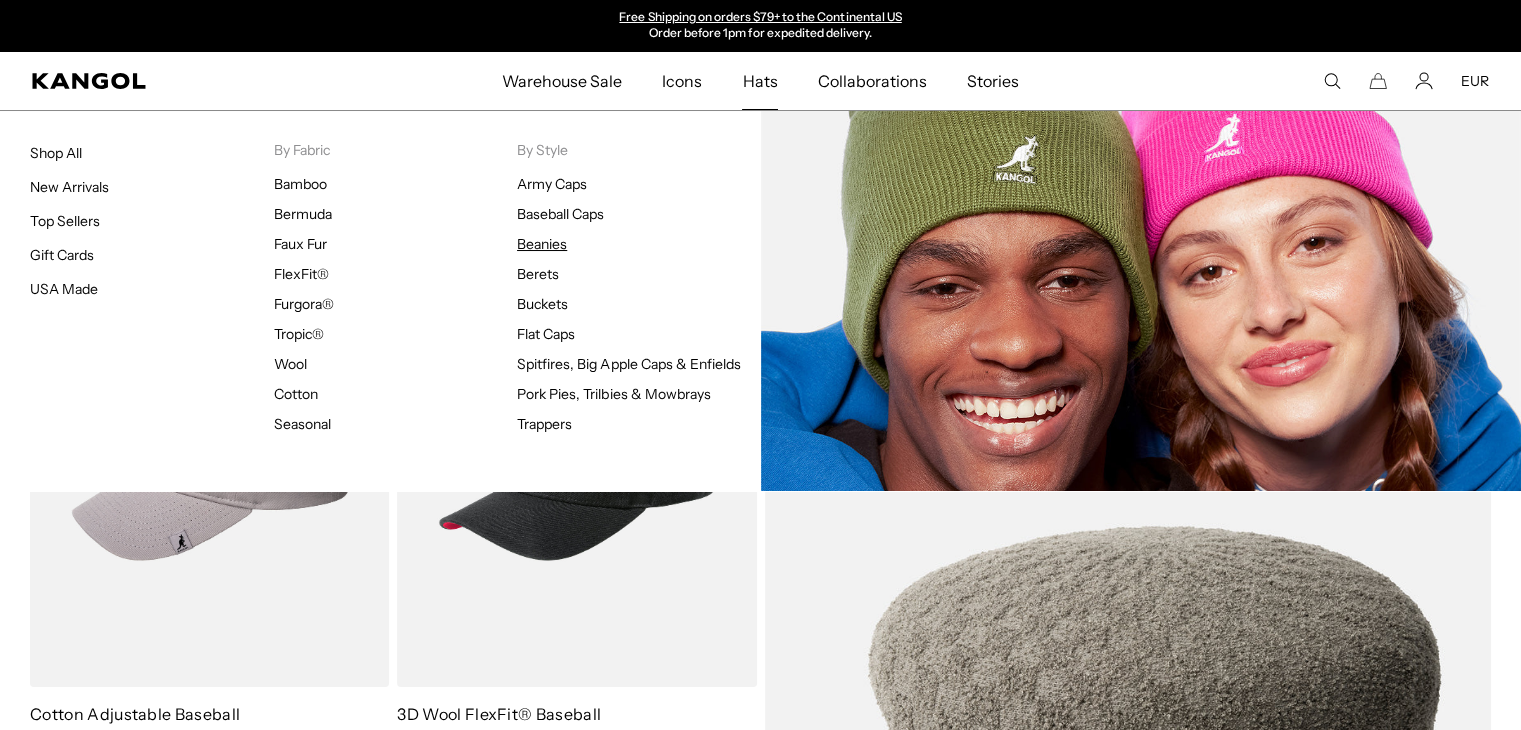 click on "Beanies" at bounding box center (542, 244) 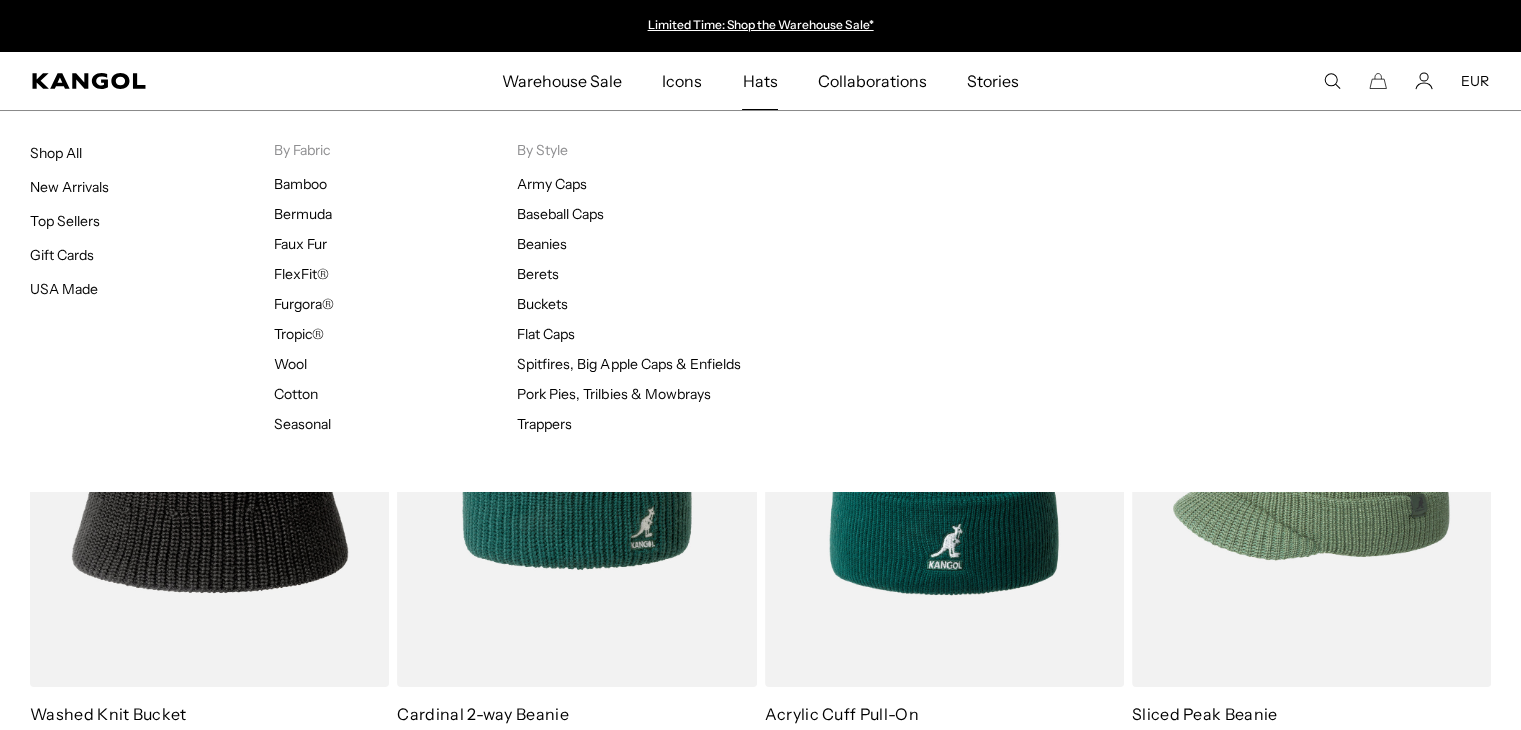 scroll, scrollTop: 0, scrollLeft: 0, axis: both 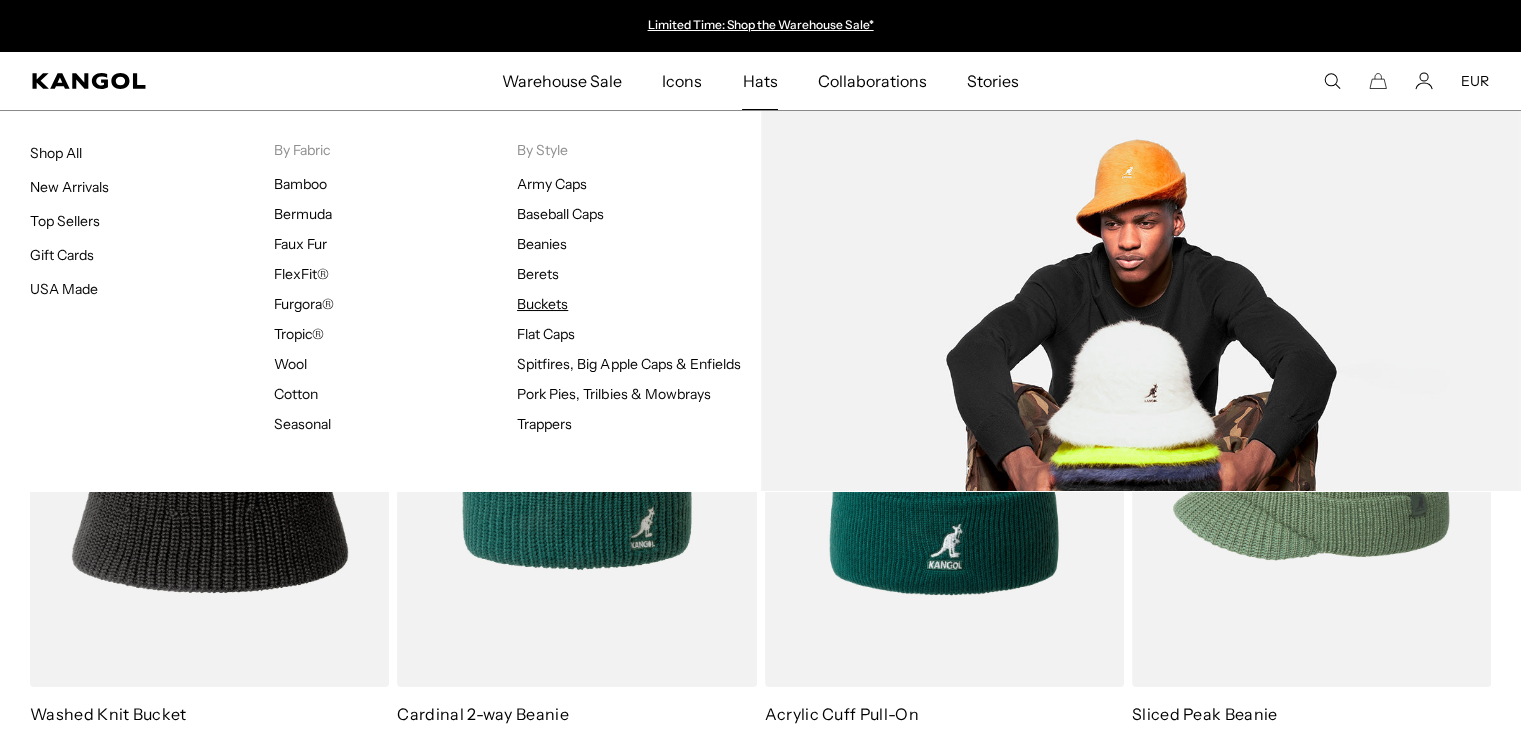 click on "Buckets" at bounding box center (542, 304) 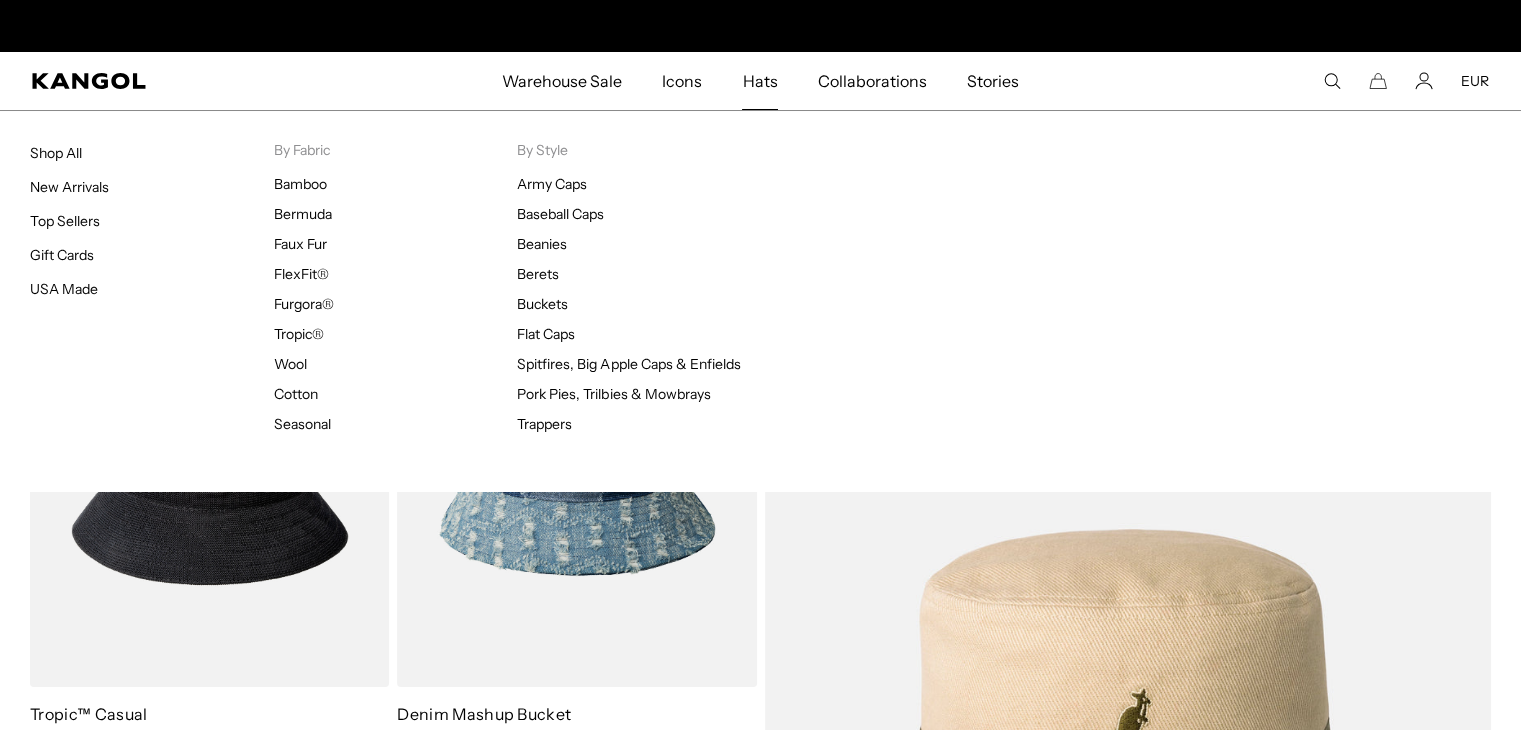 scroll, scrollTop: 0, scrollLeft: 0, axis: both 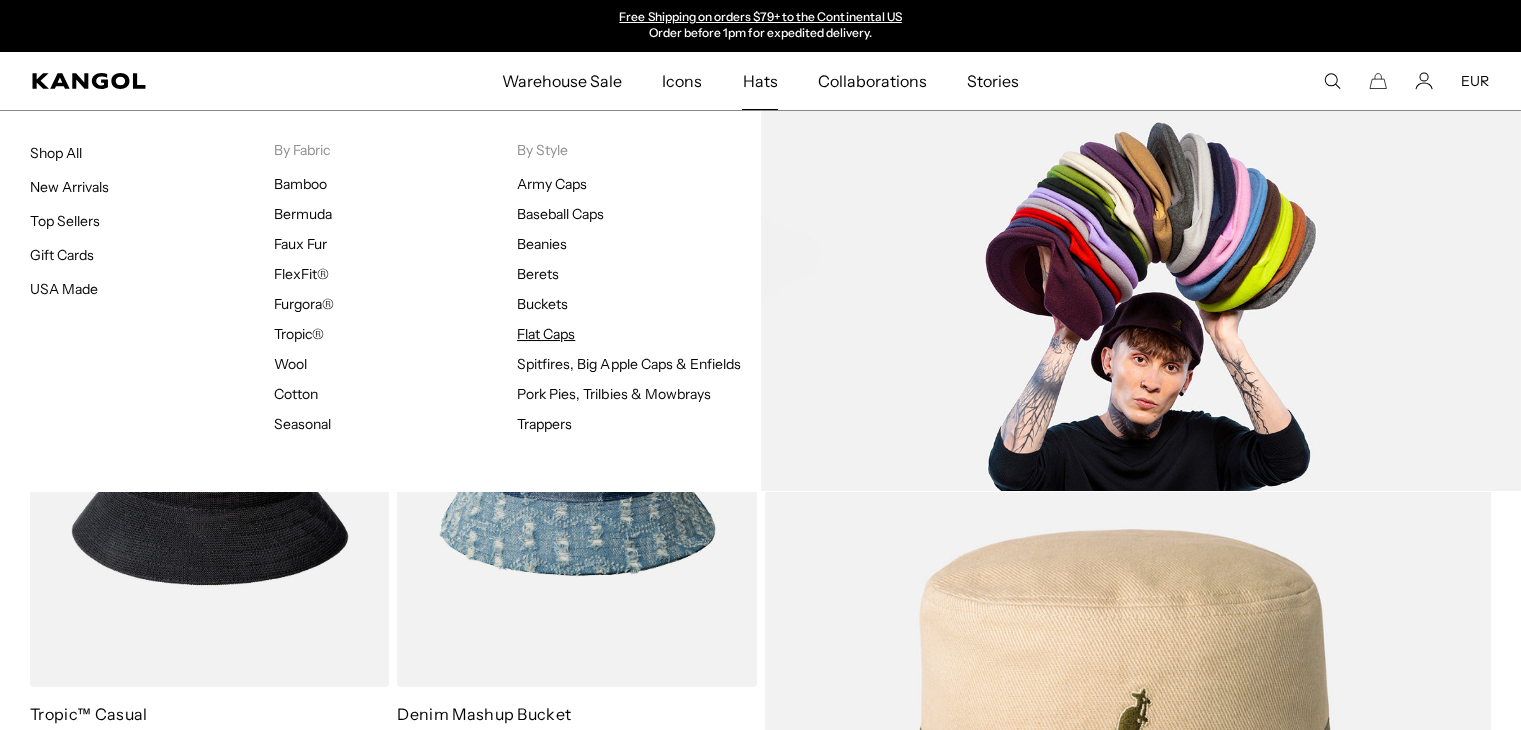click on "Flat Caps" at bounding box center (546, 334) 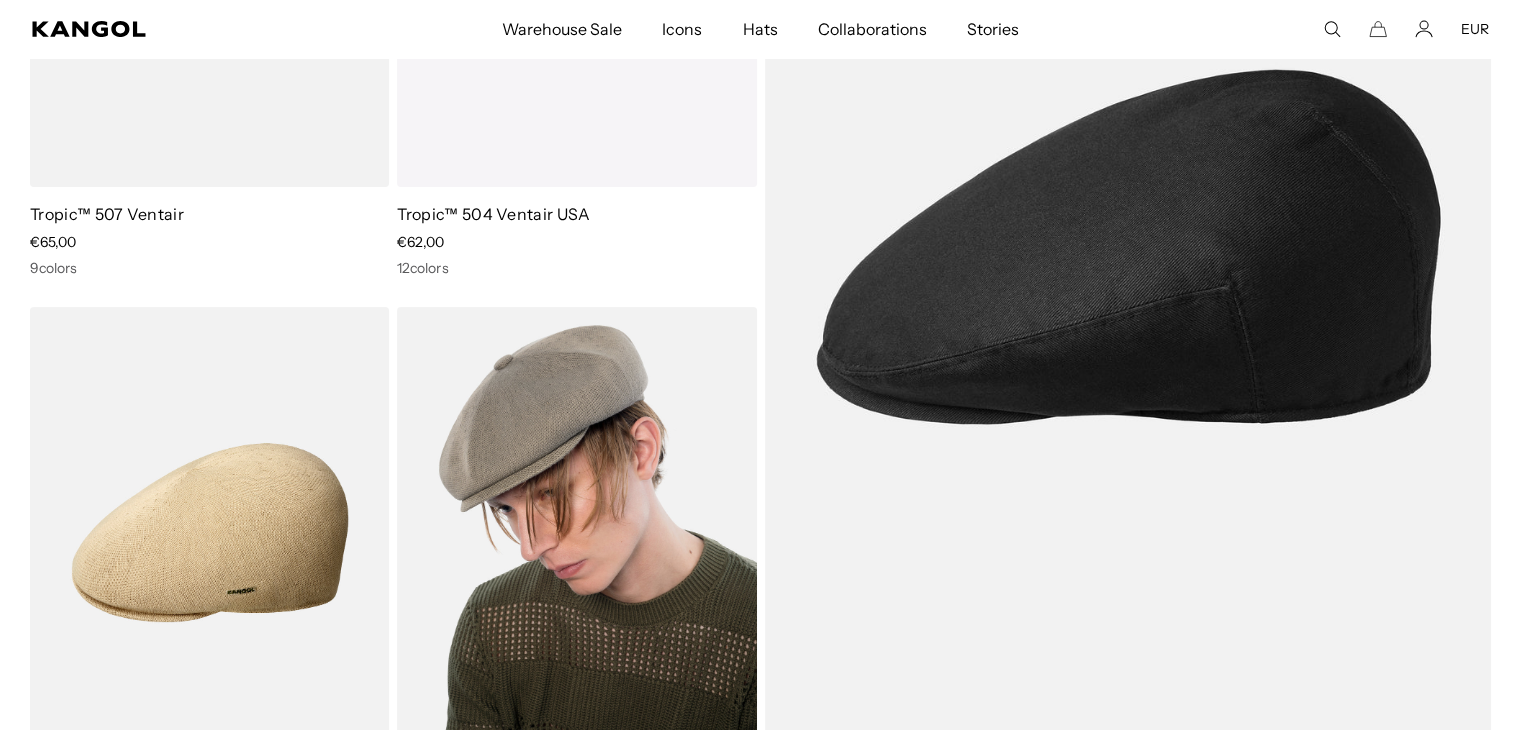 scroll, scrollTop: 0, scrollLeft: 0, axis: both 